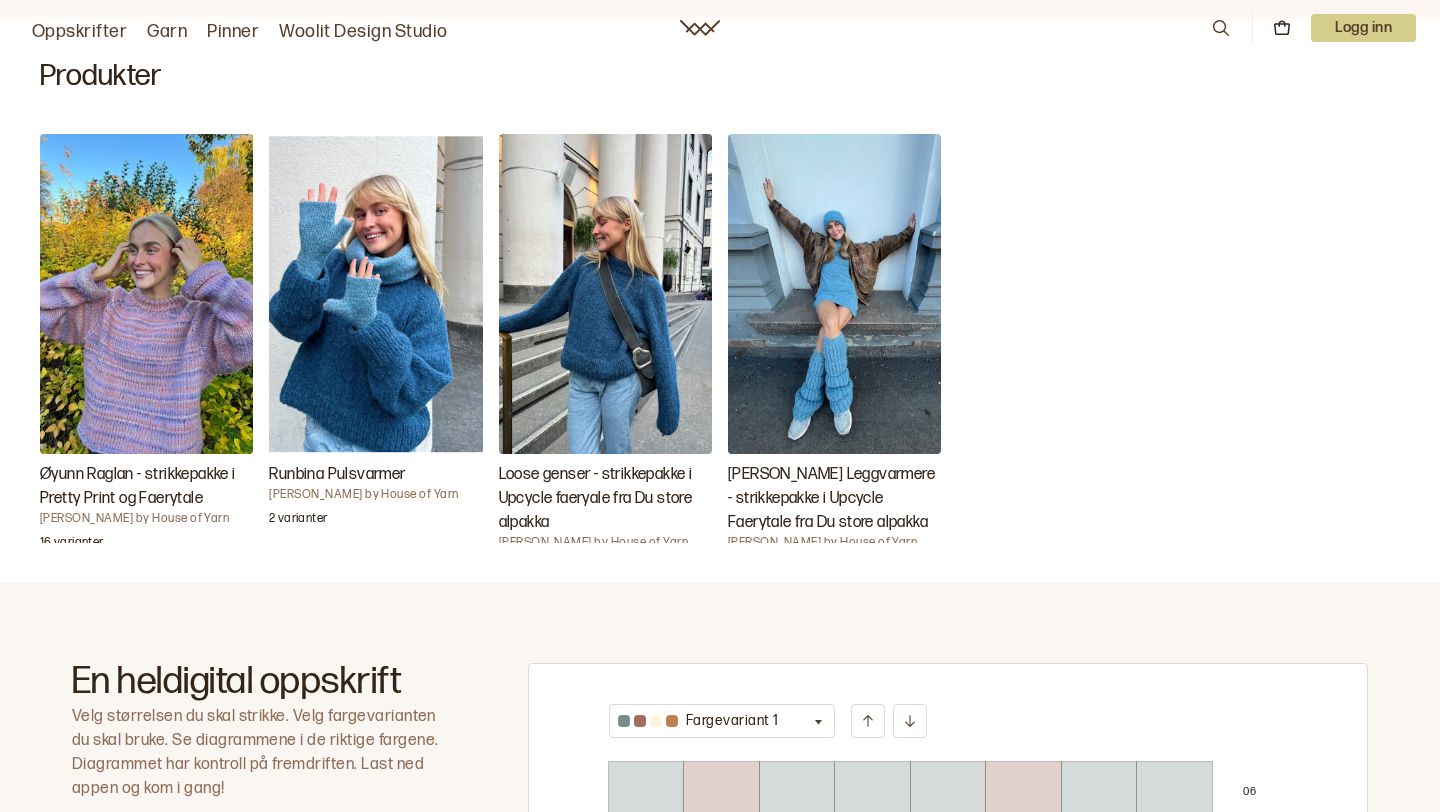 scroll, scrollTop: 618, scrollLeft: 0, axis: vertical 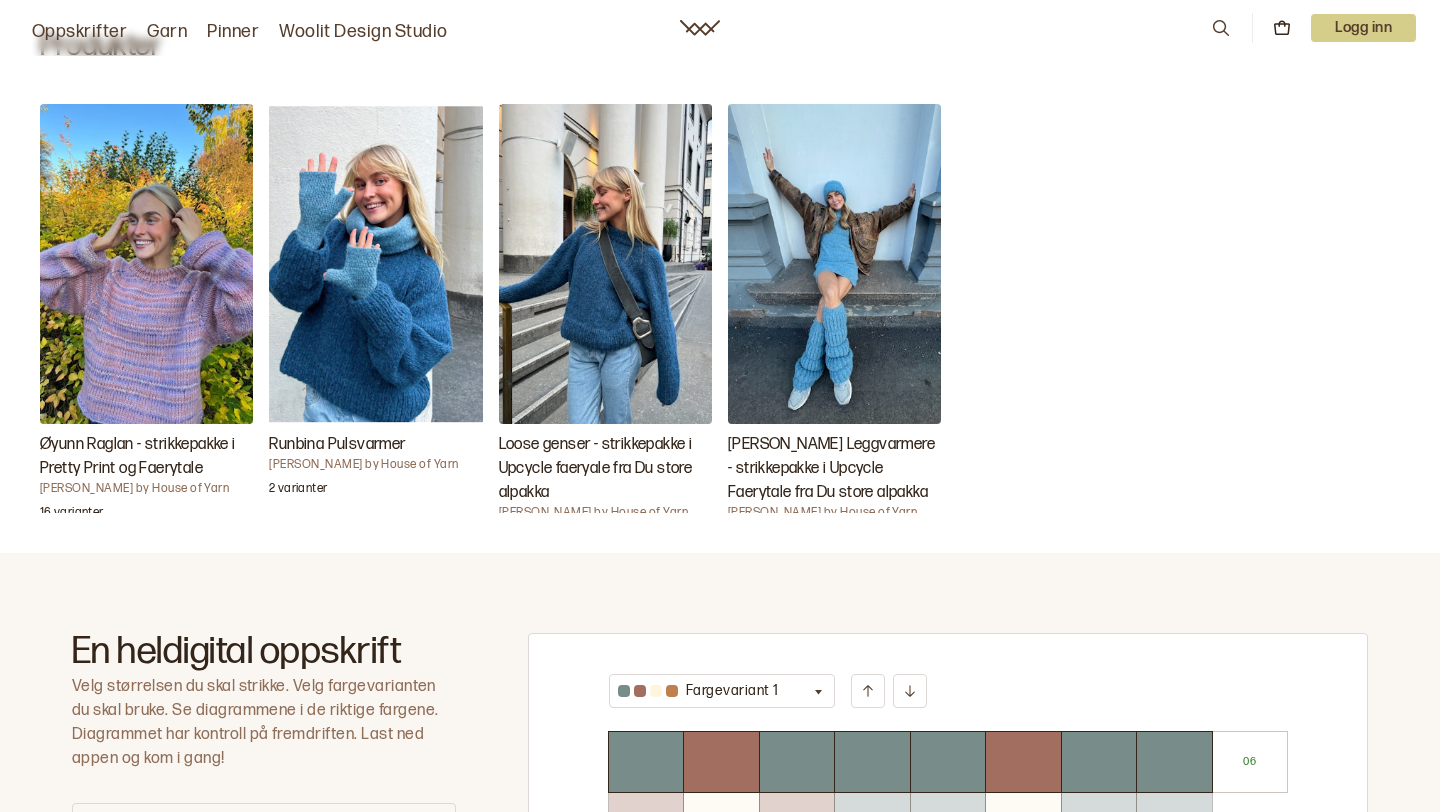 click at bounding box center (605, 264) 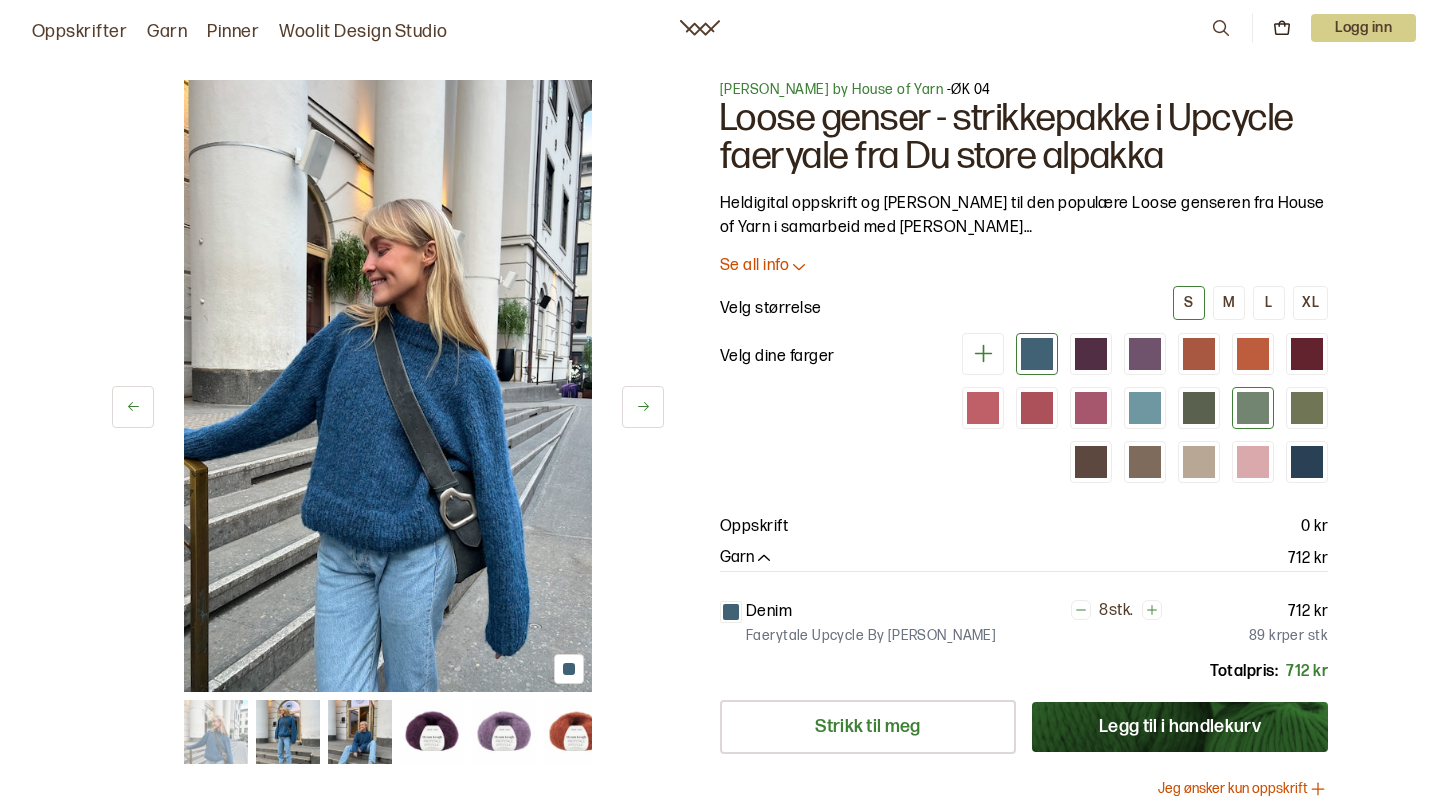 click at bounding box center [1253, 408] 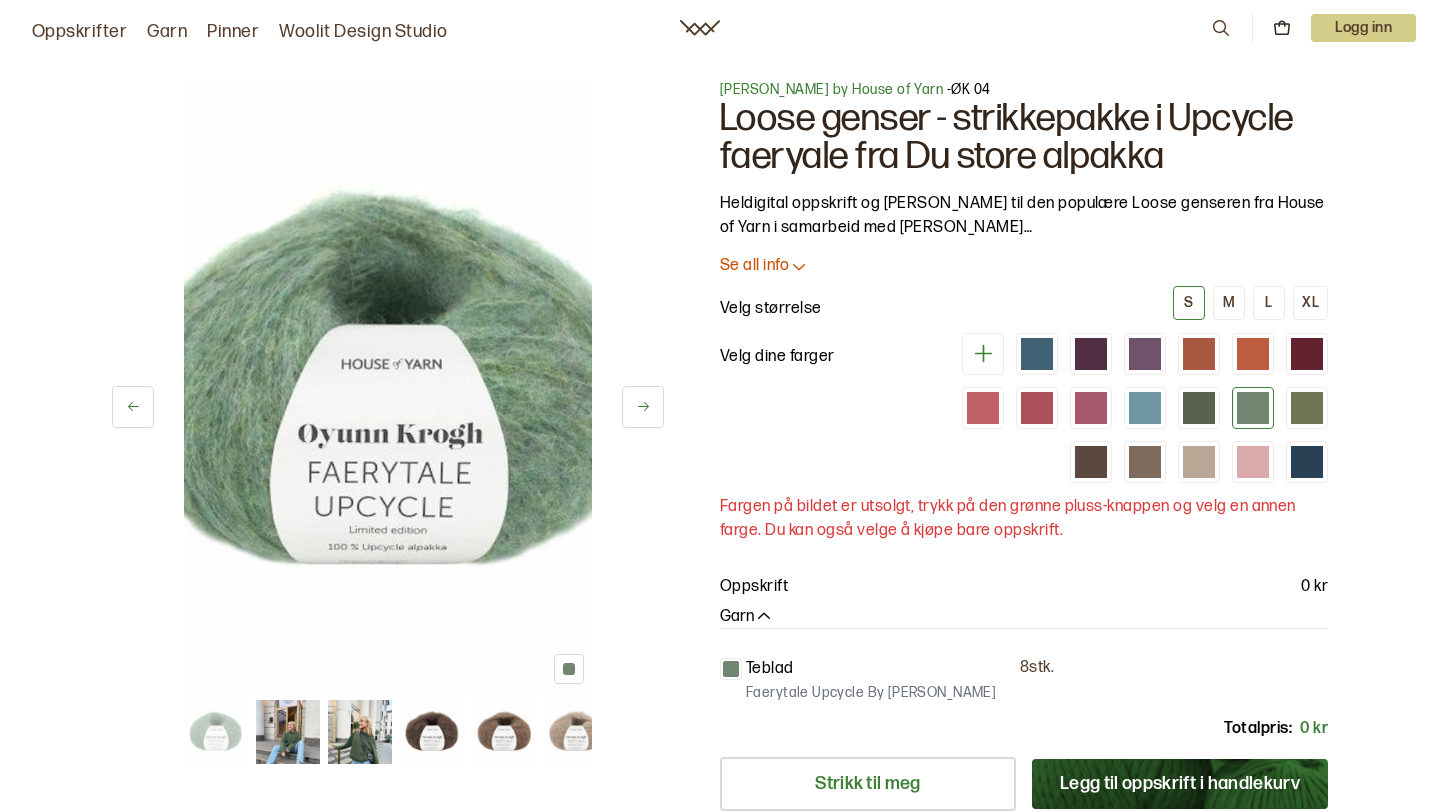 click at bounding box center (360, 732) 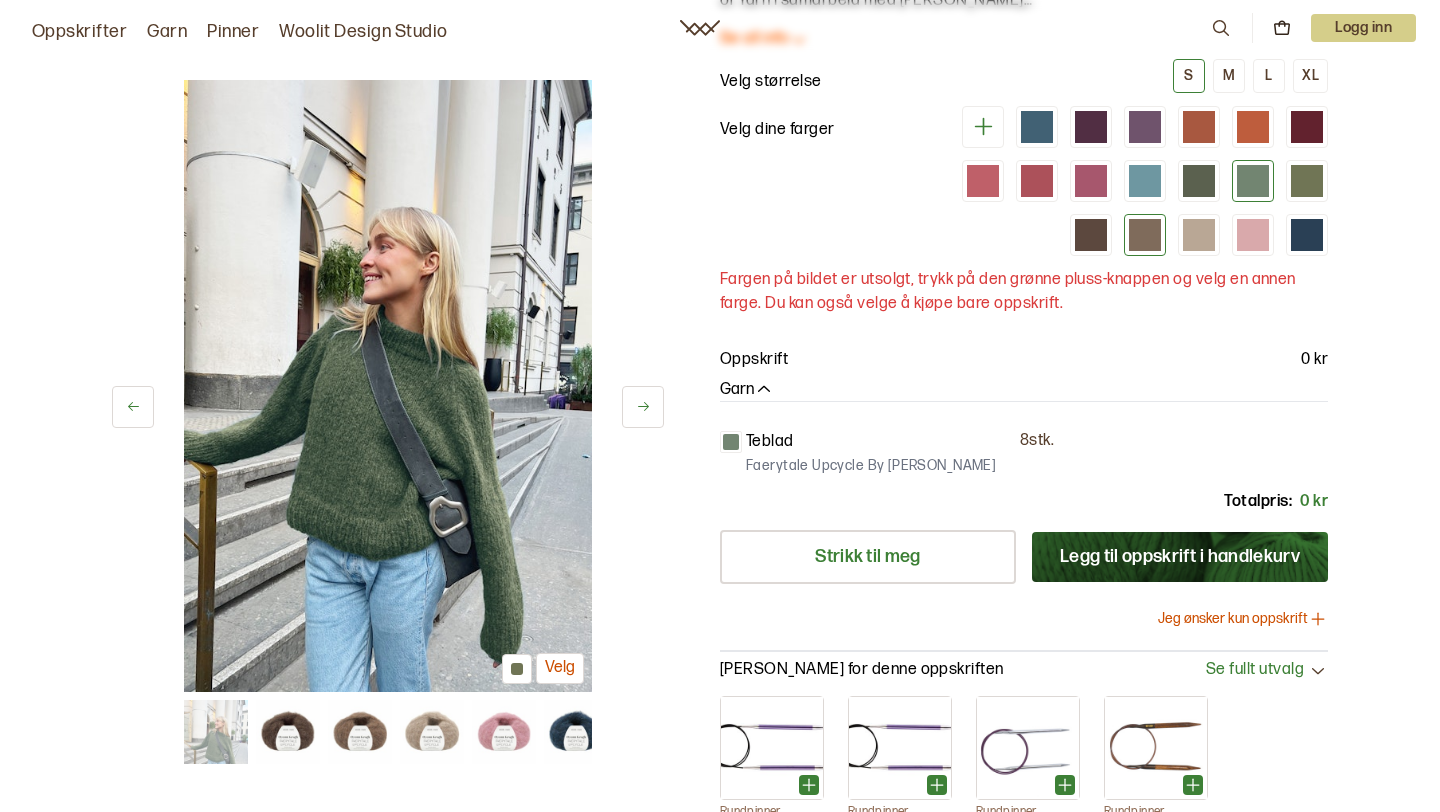 scroll, scrollTop: 221, scrollLeft: 0, axis: vertical 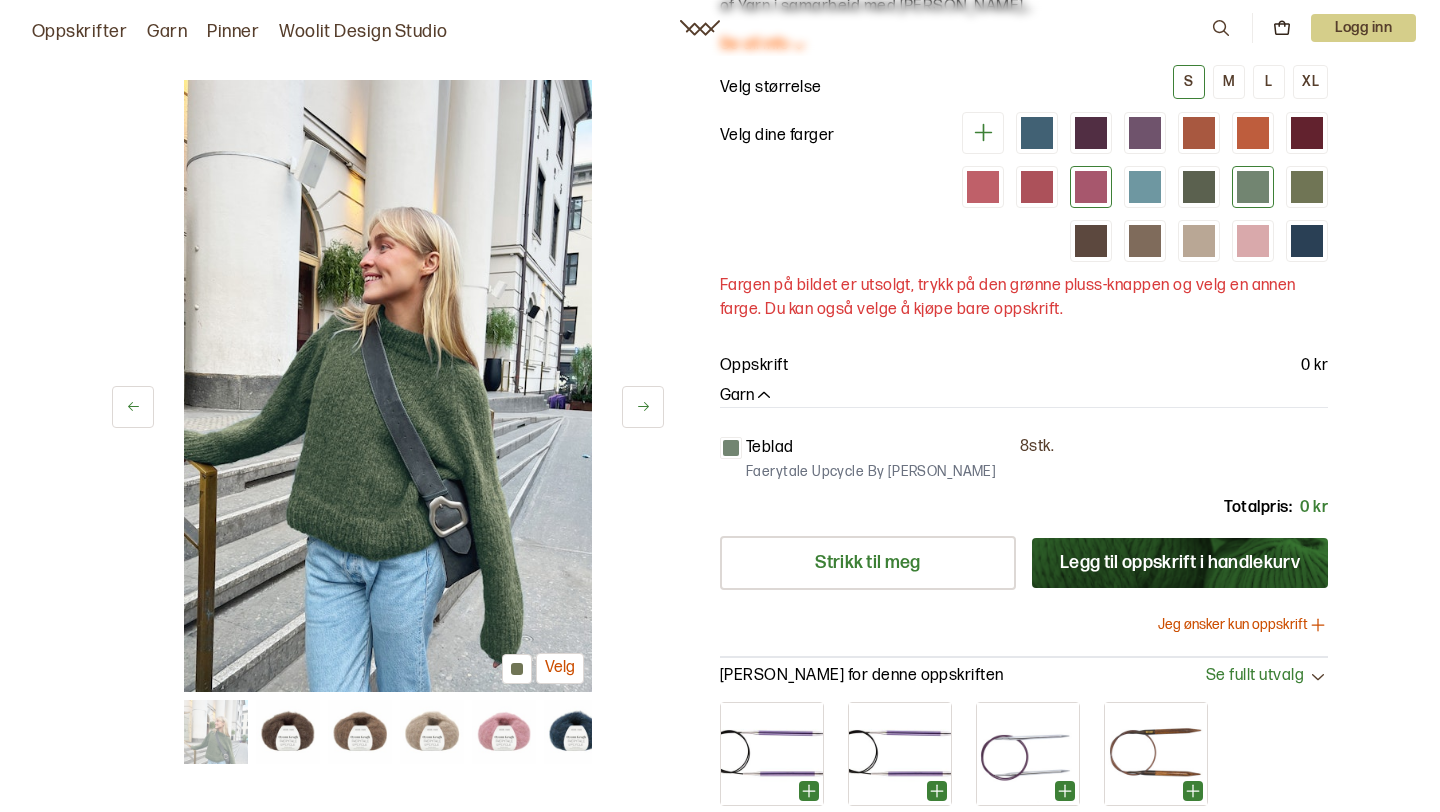 click at bounding box center (1091, 187) 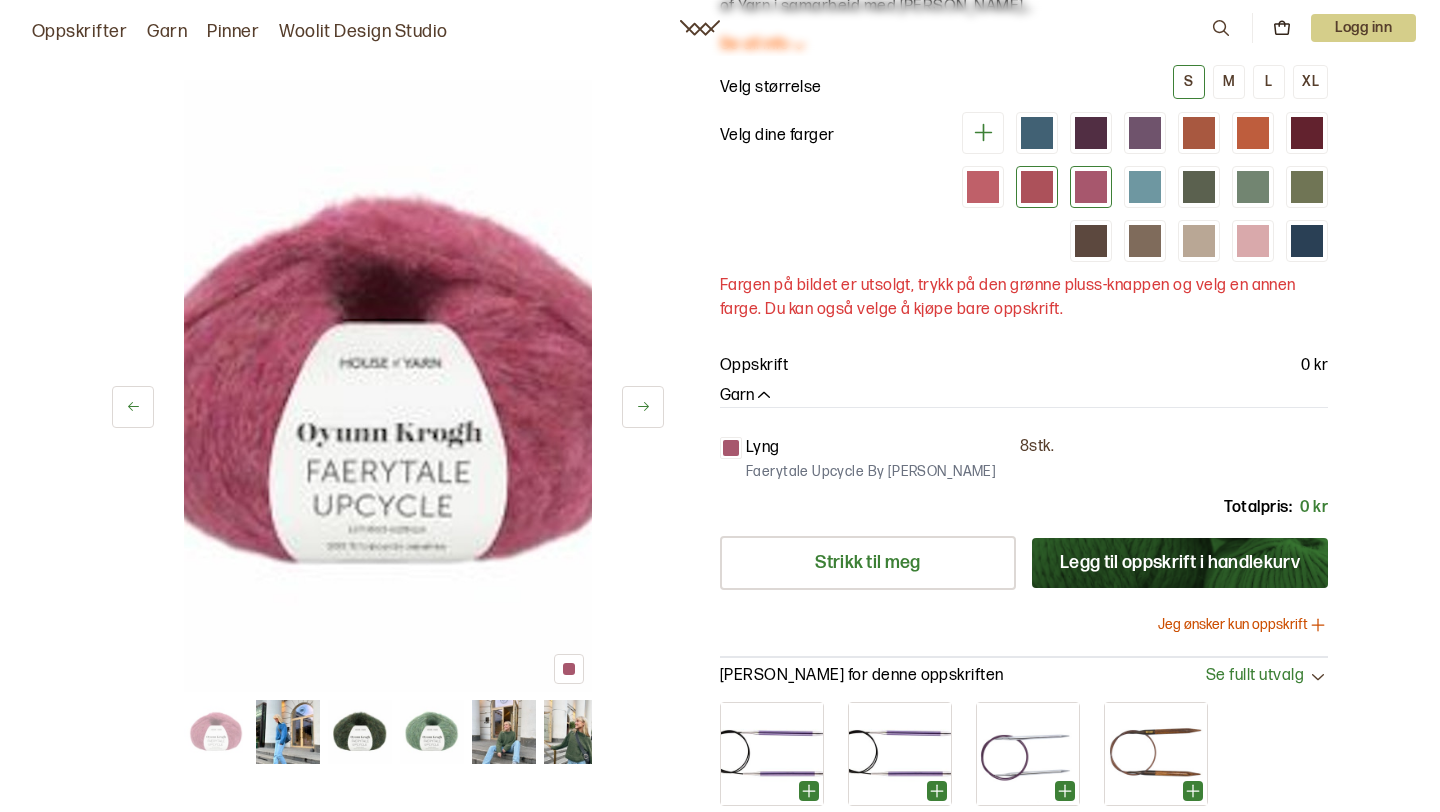 click at bounding box center (1037, 187) 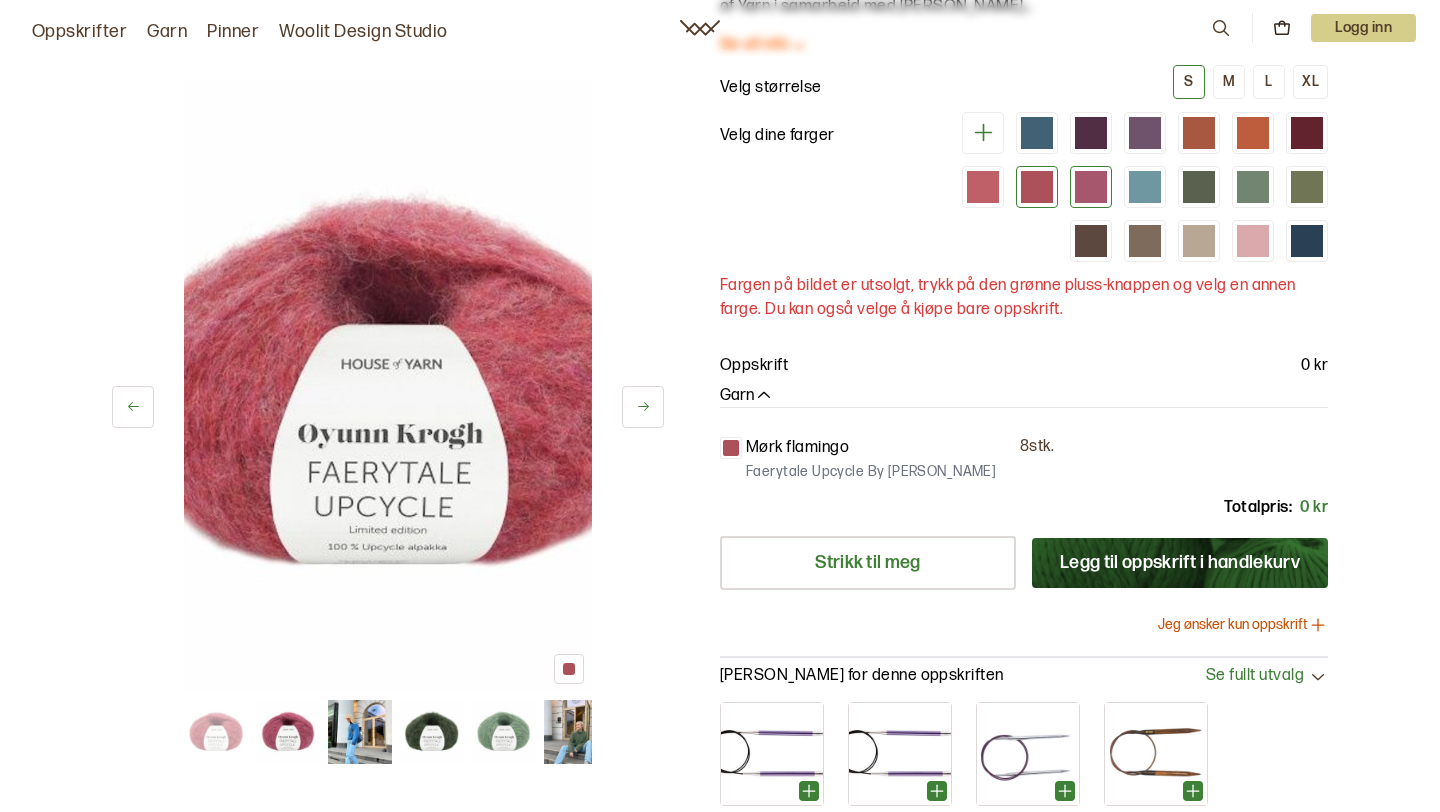 click at bounding box center [1091, 187] 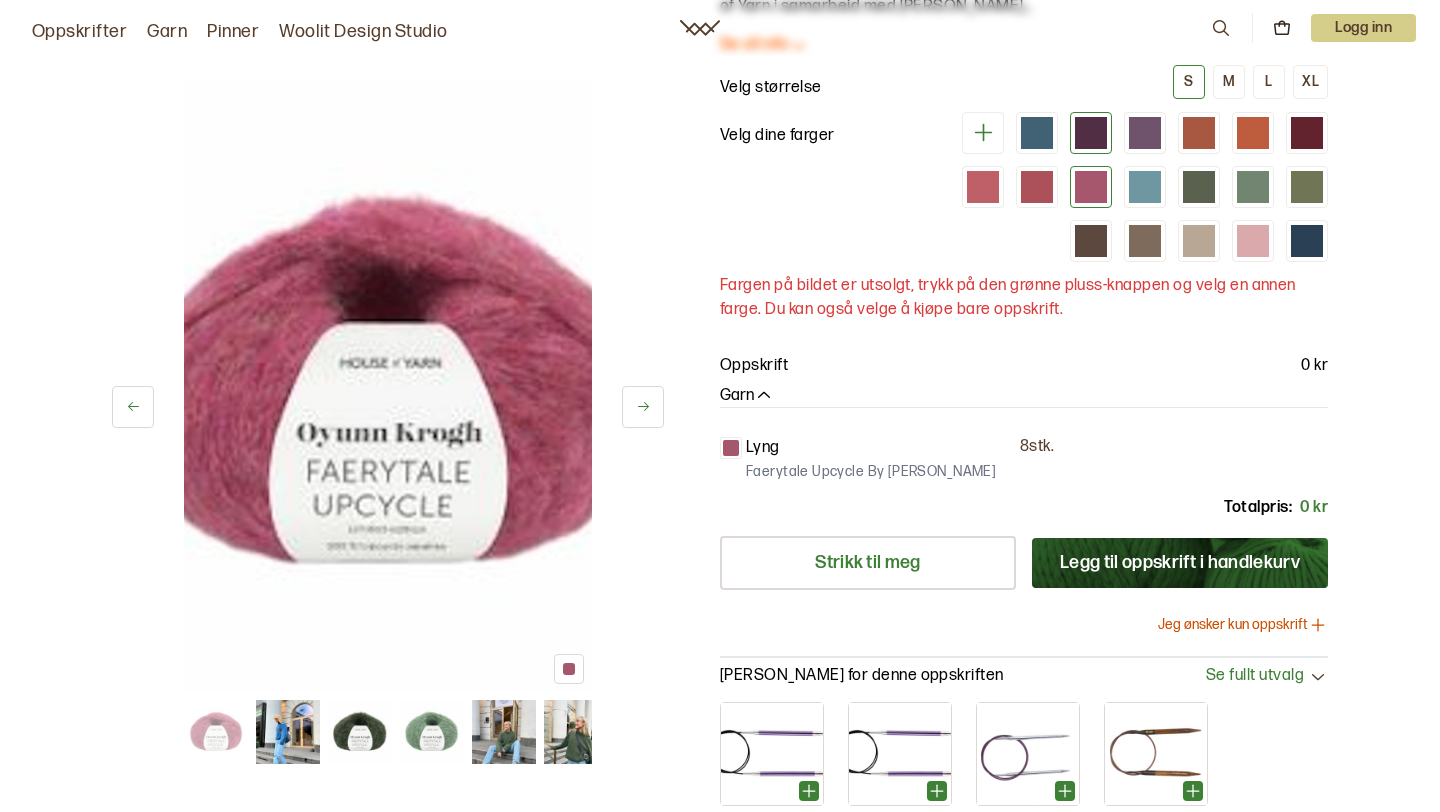 click at bounding box center [1091, 133] 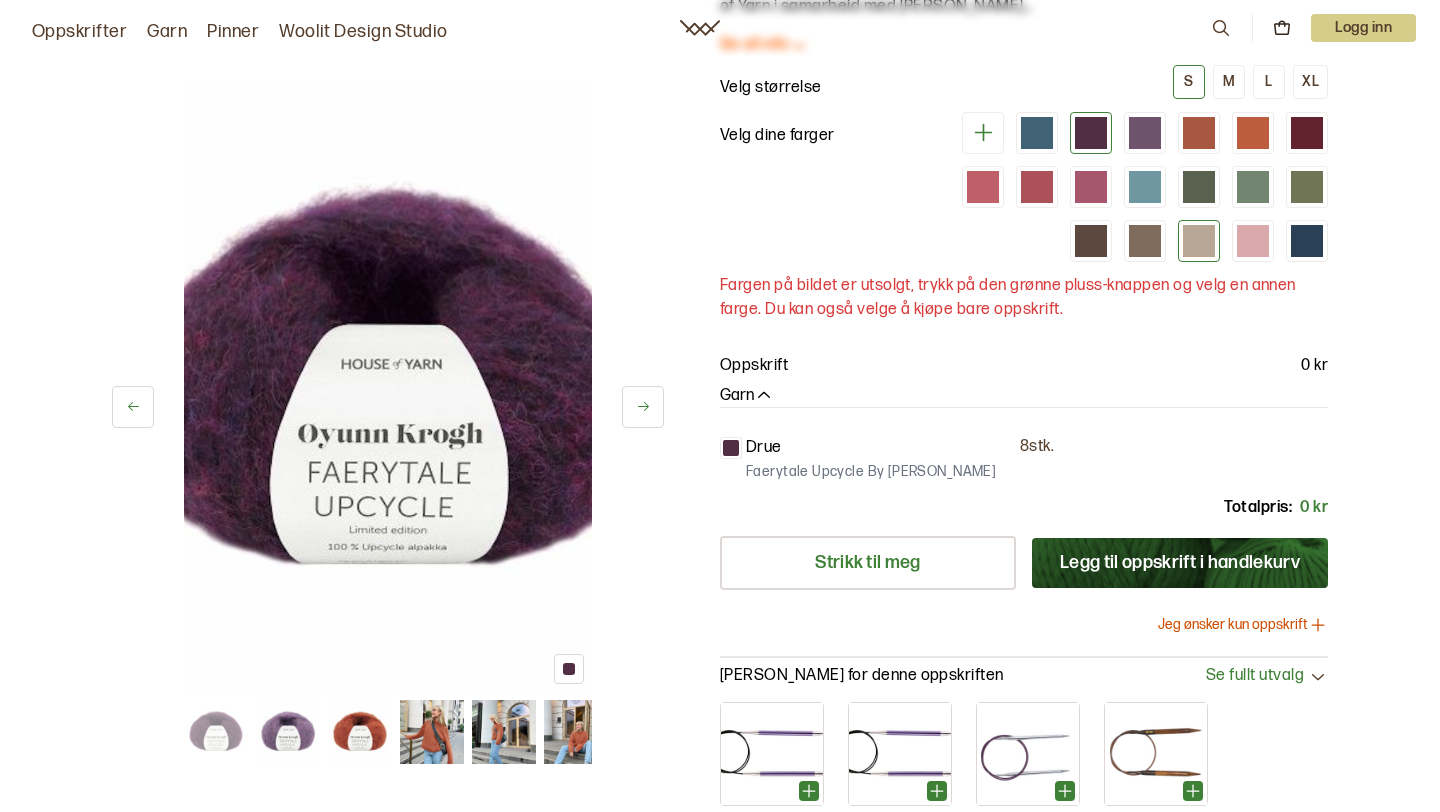 click at bounding box center (1199, 241) 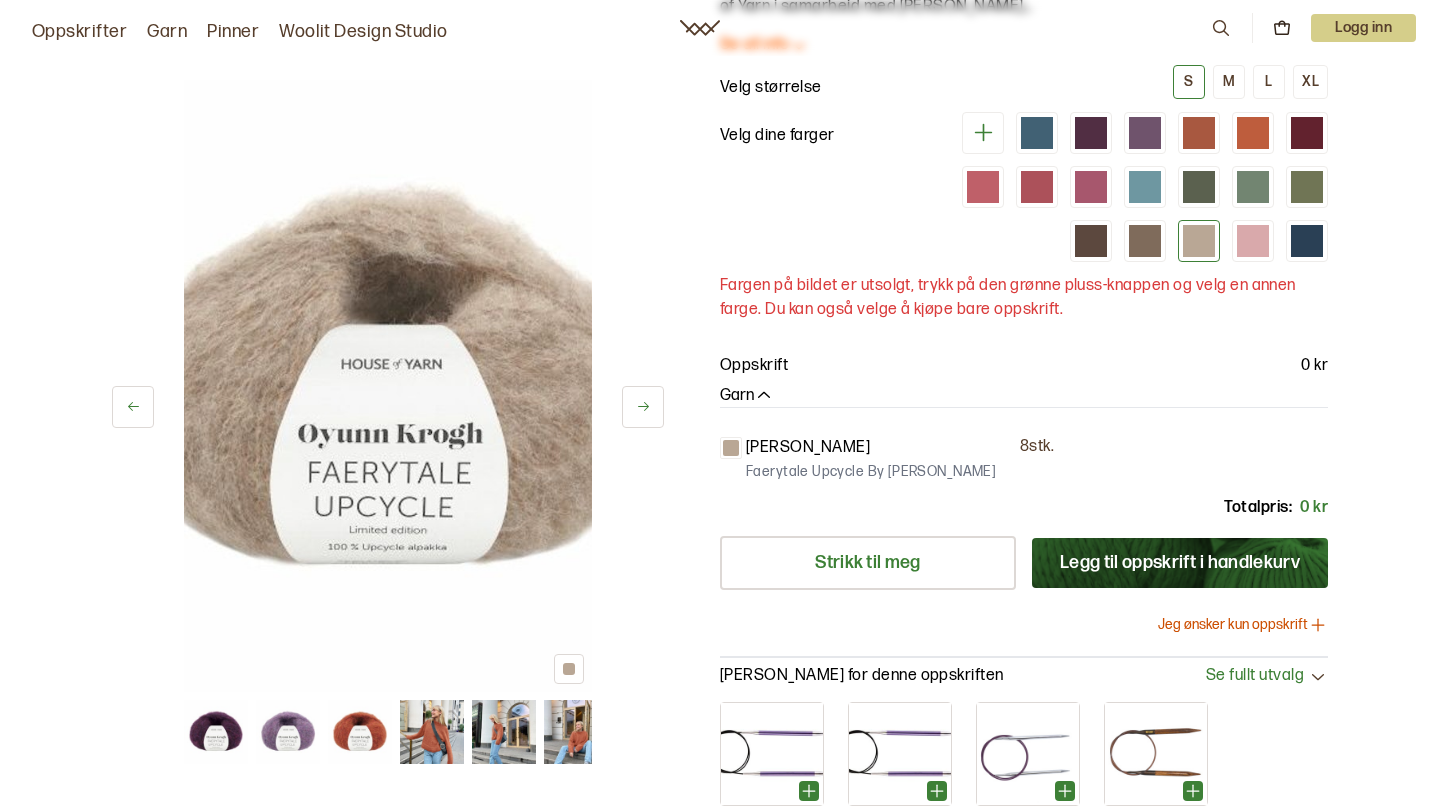 click at bounding box center [1136, 187] 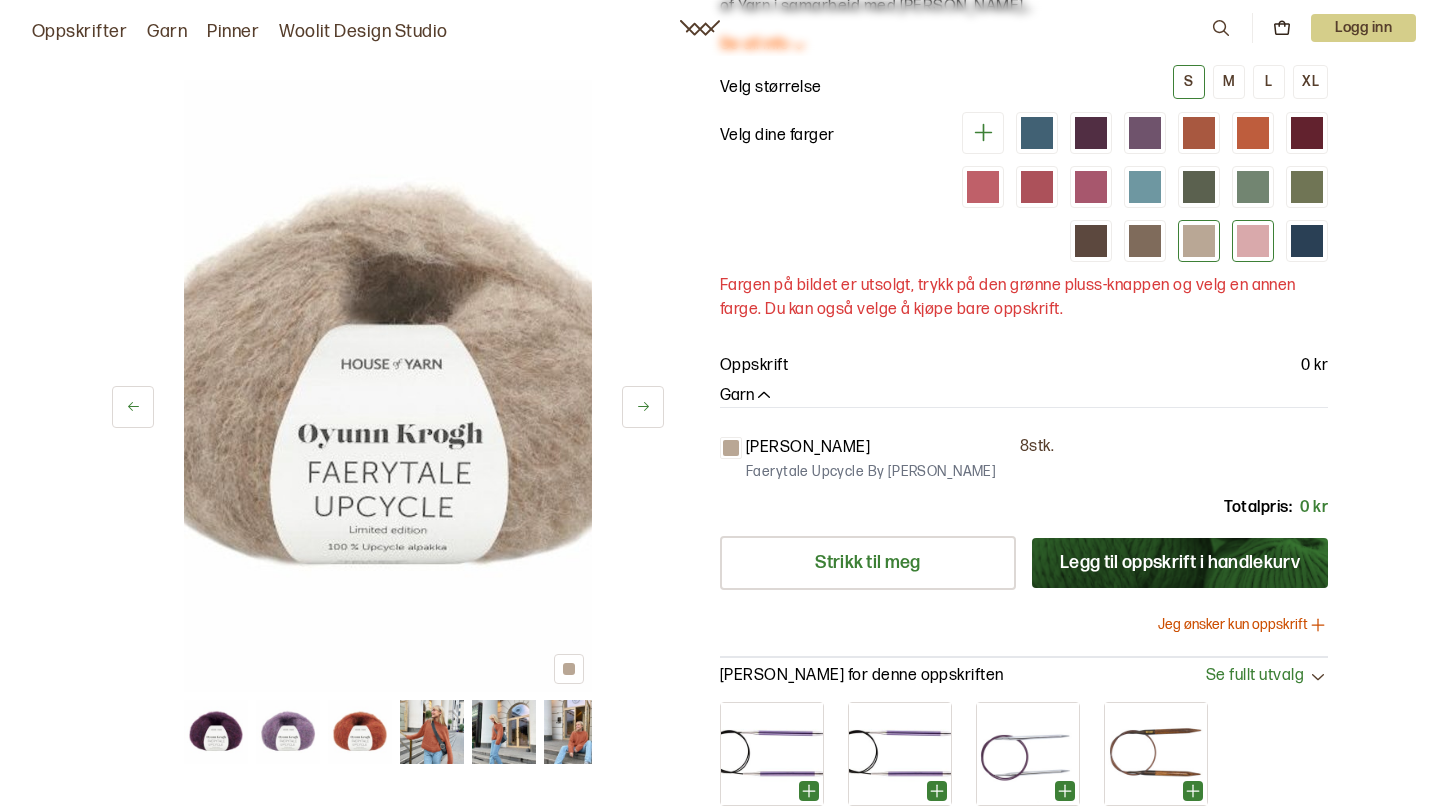 click at bounding box center [1253, 241] 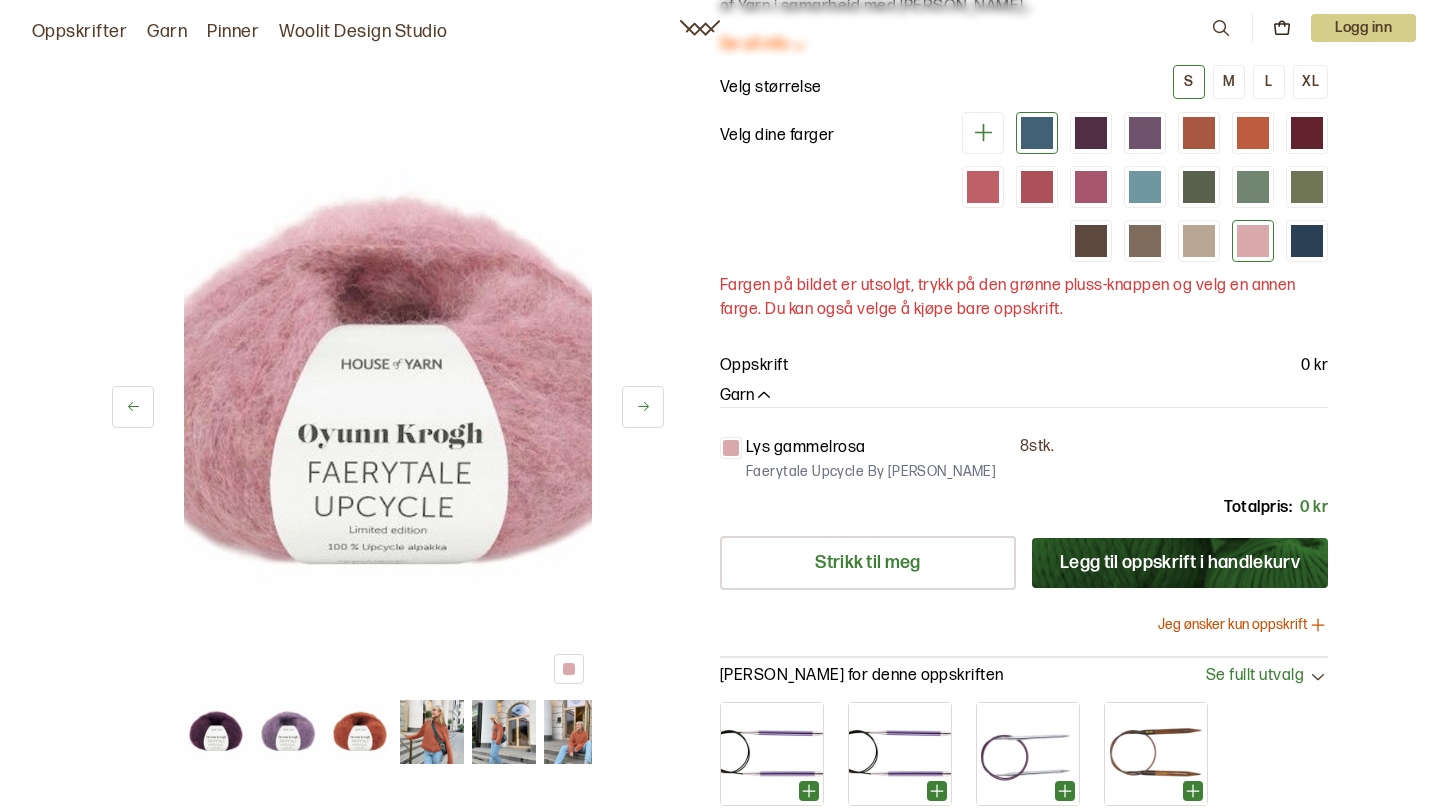 click at bounding box center (1037, 133) 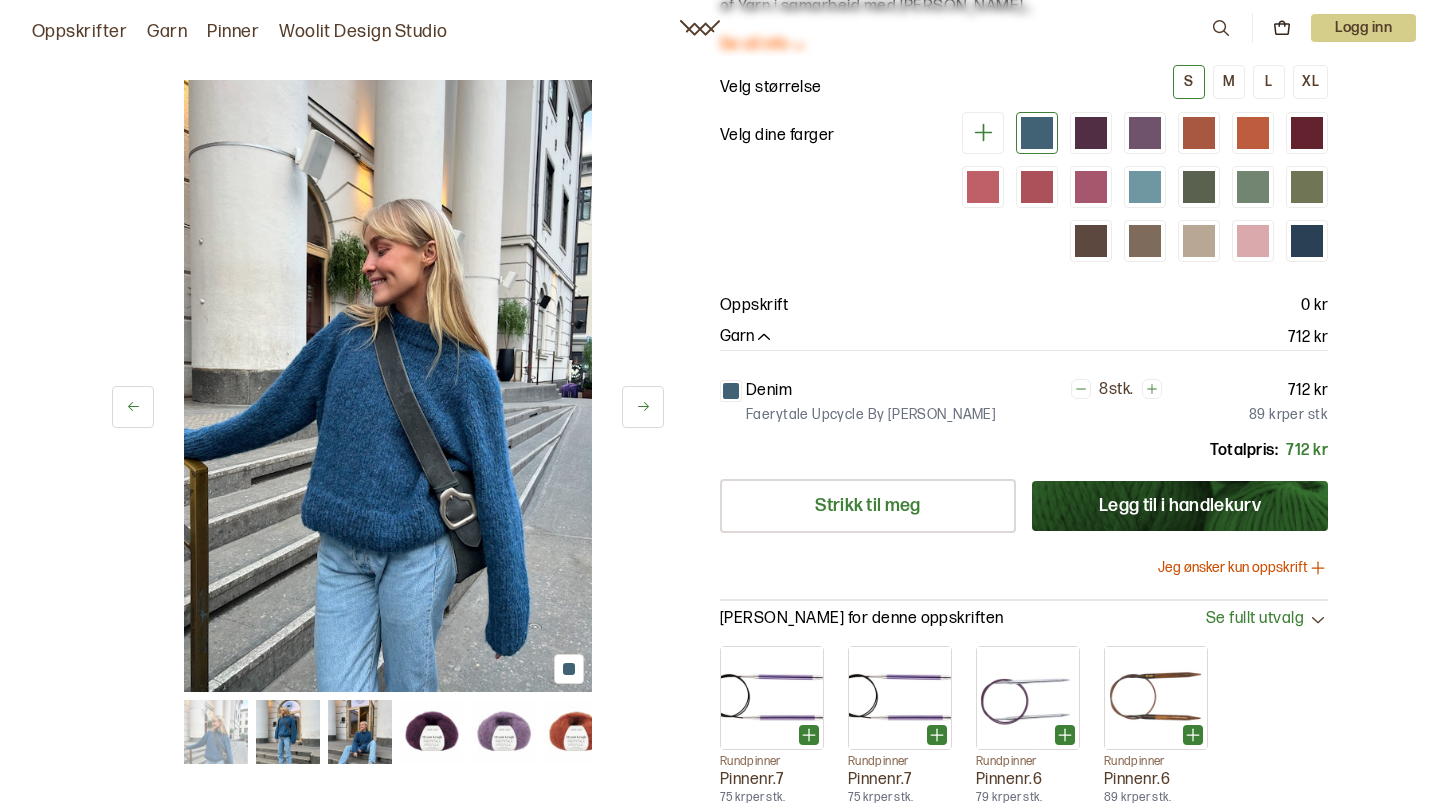 click at bounding box center (1136, 187) 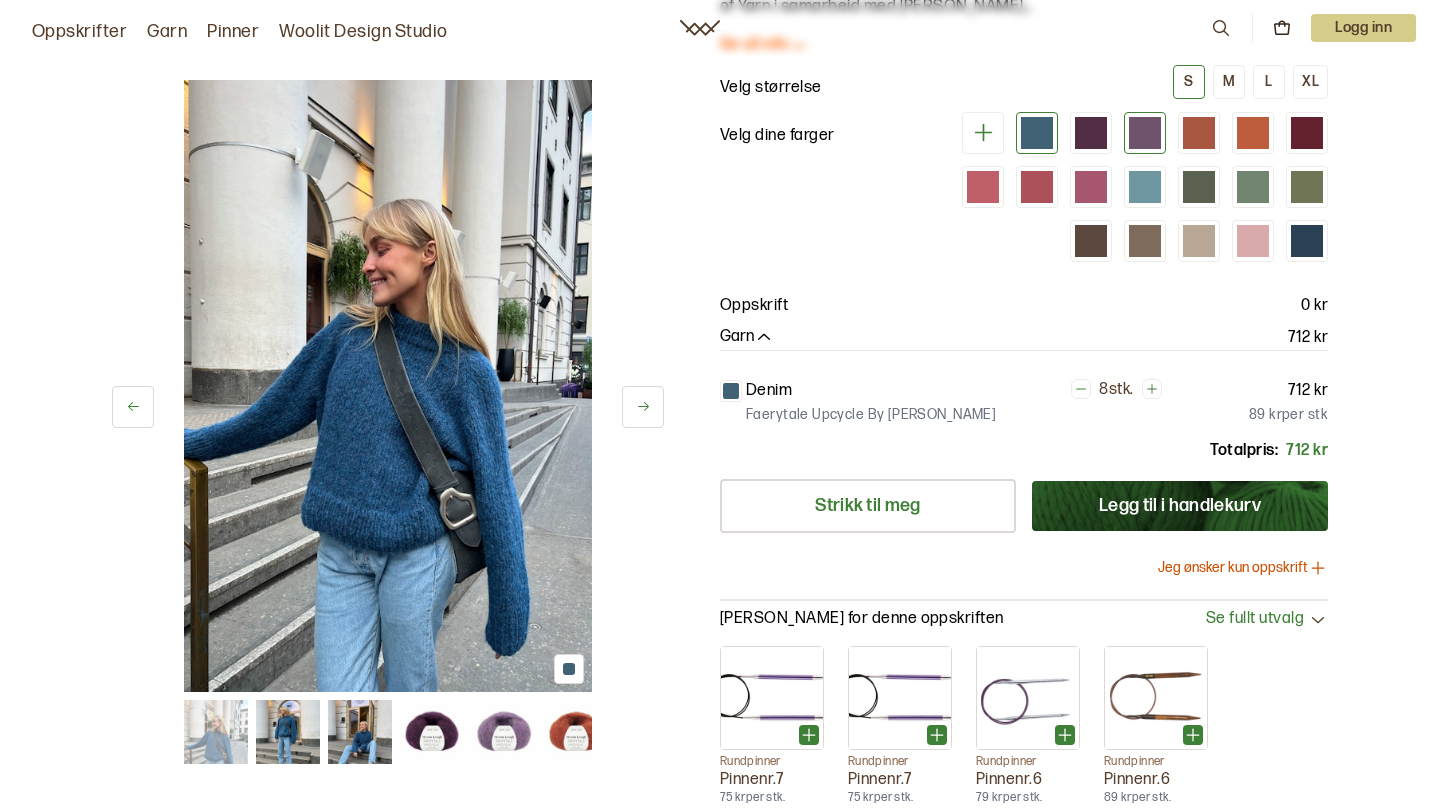 click at bounding box center (1145, 133) 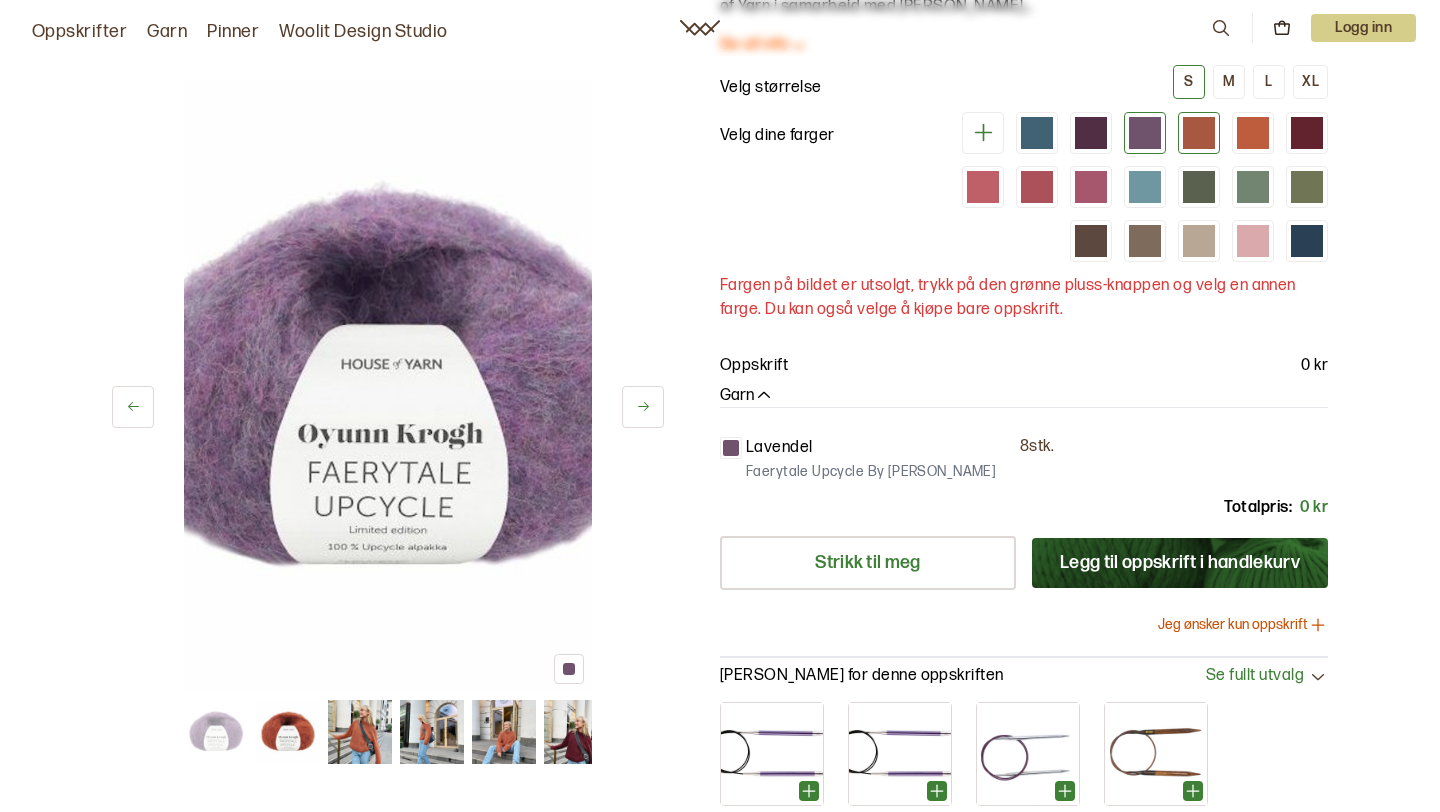 click at bounding box center (1199, 133) 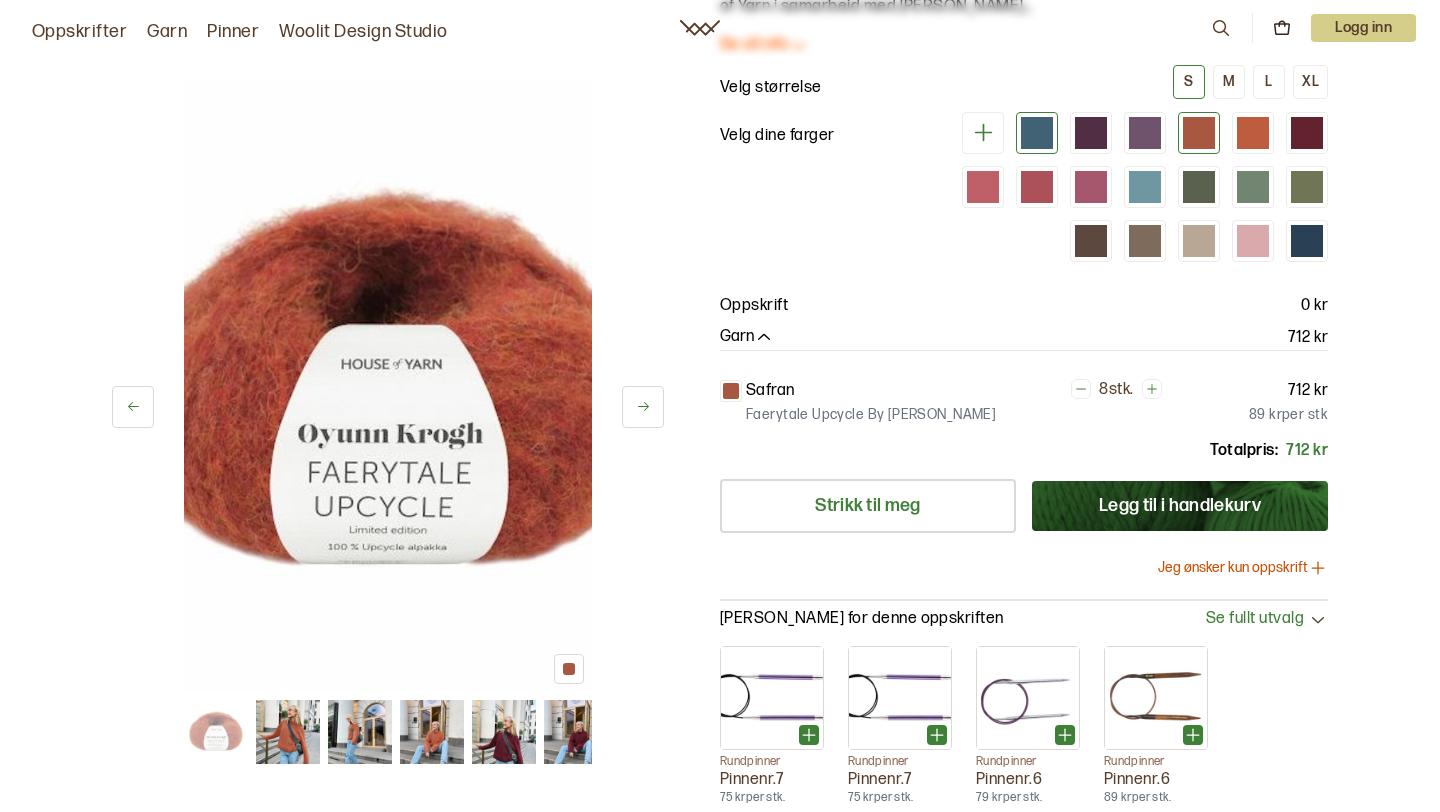 click at bounding box center [1037, 133] 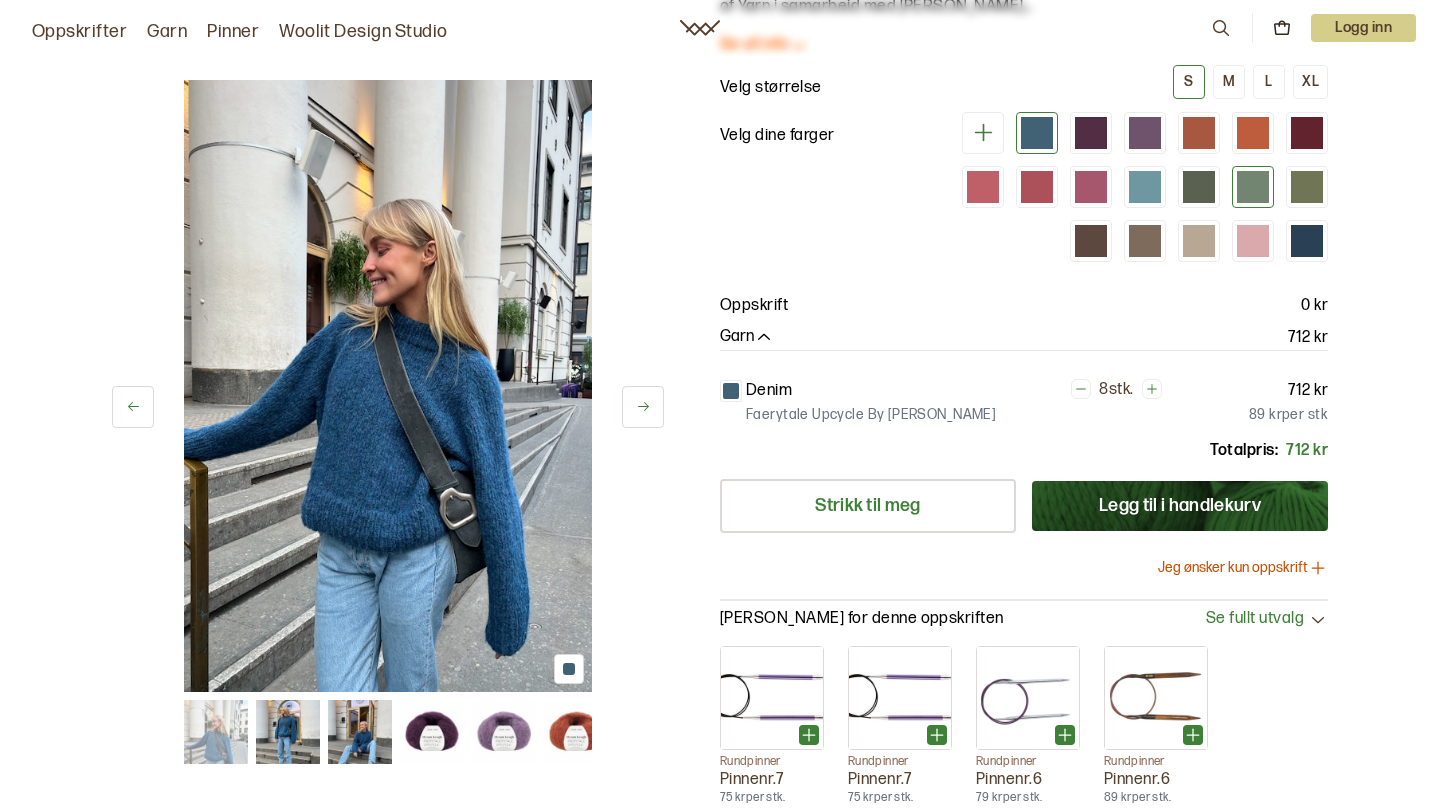 click at bounding box center (1253, 187) 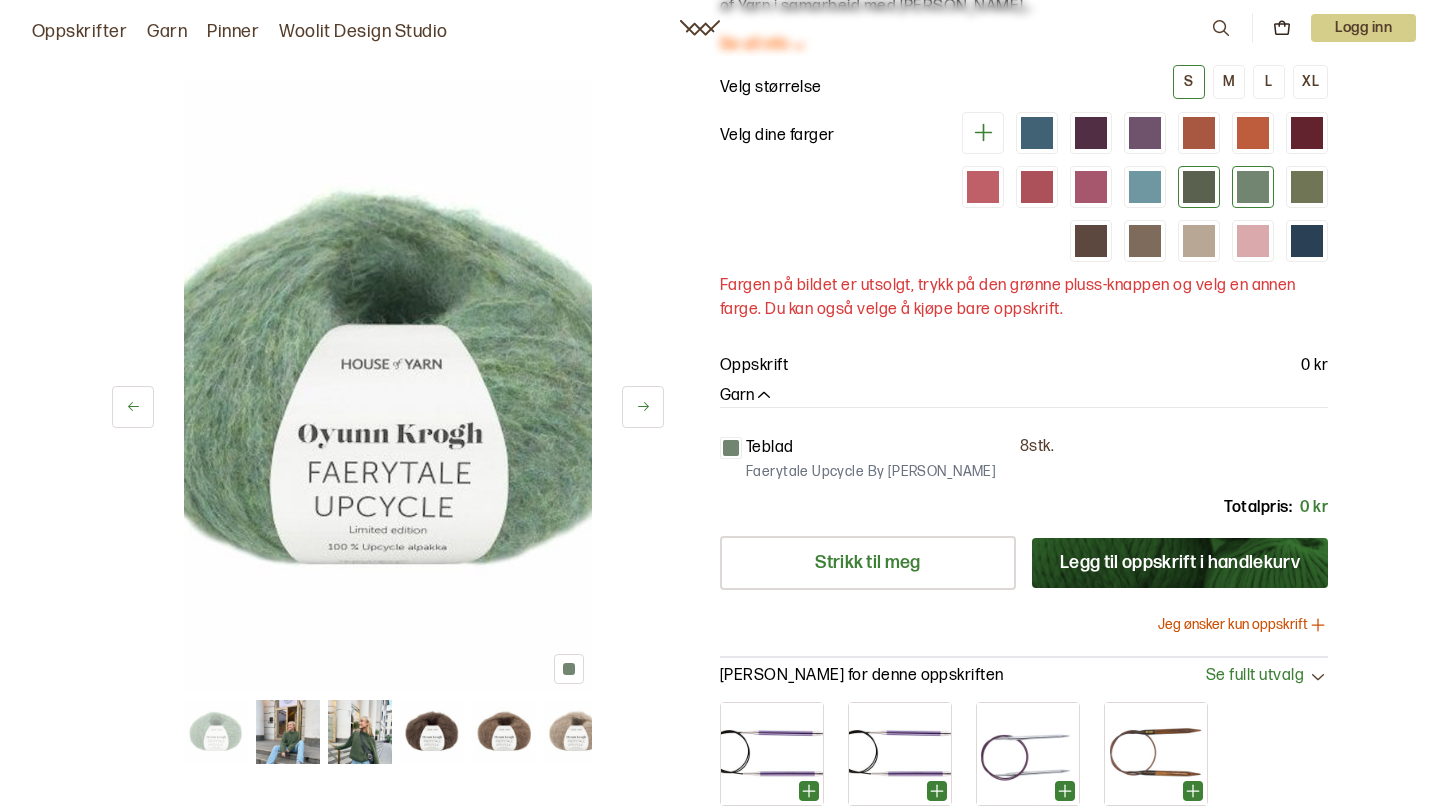 click at bounding box center (1199, 187) 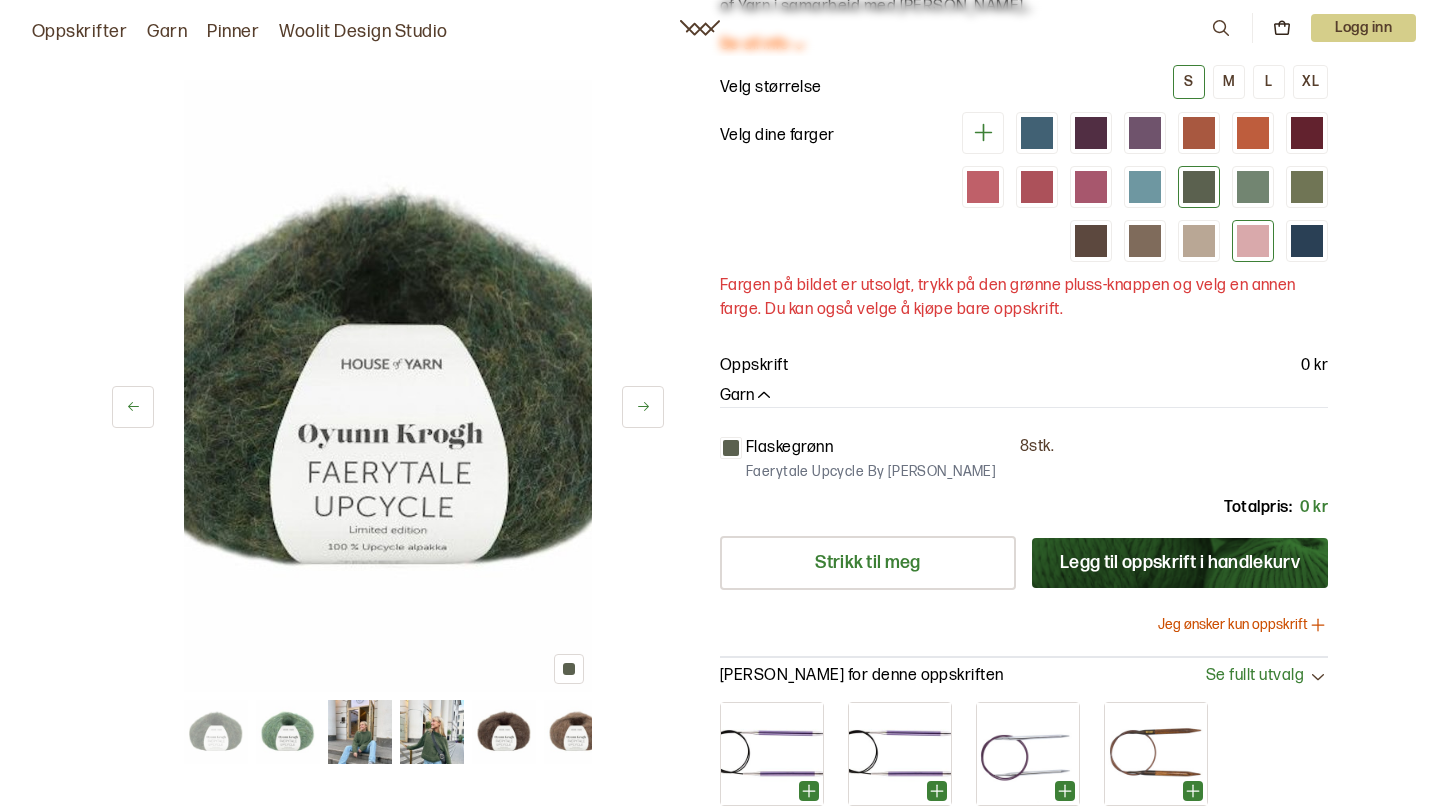 click at bounding box center [1253, 241] 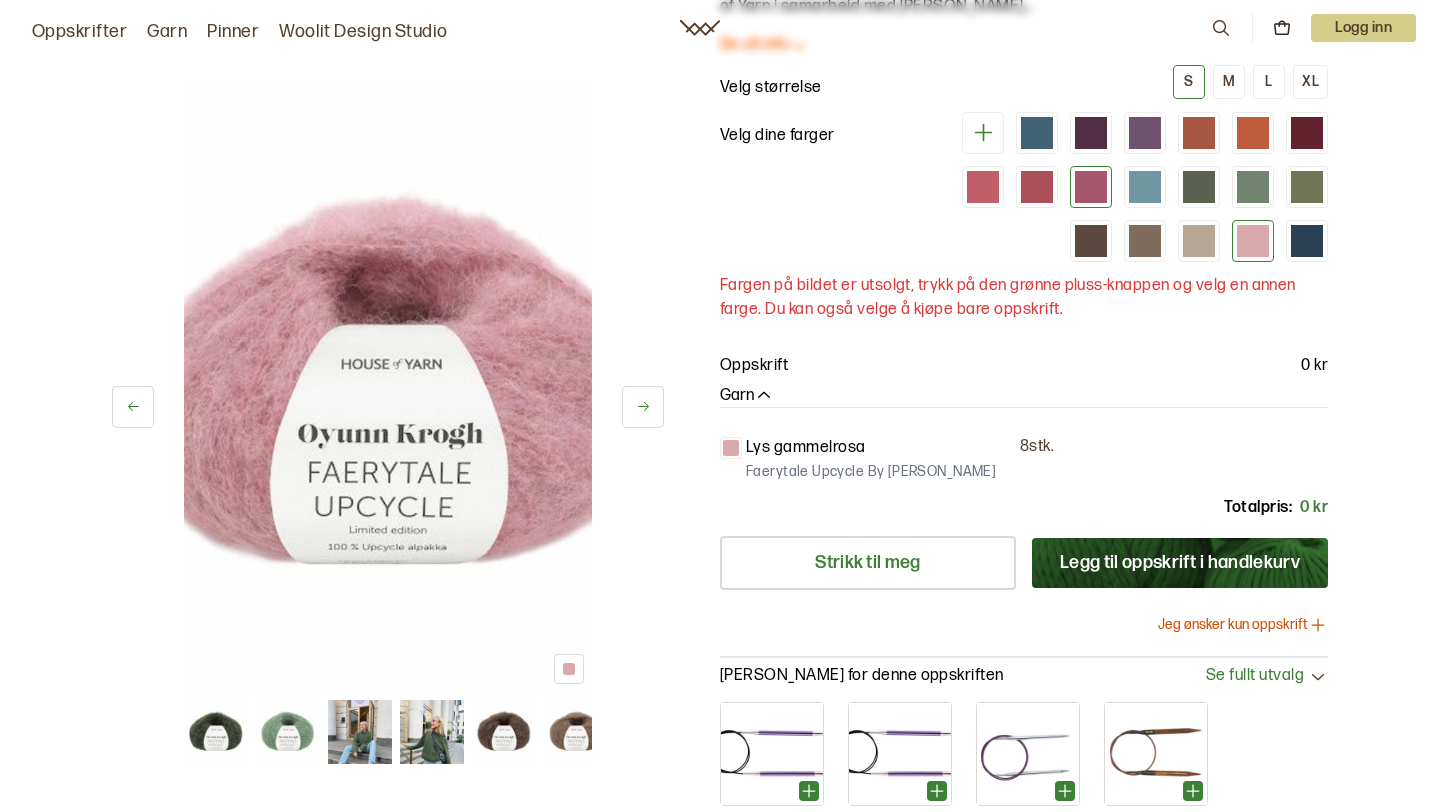 click at bounding box center (1091, 187) 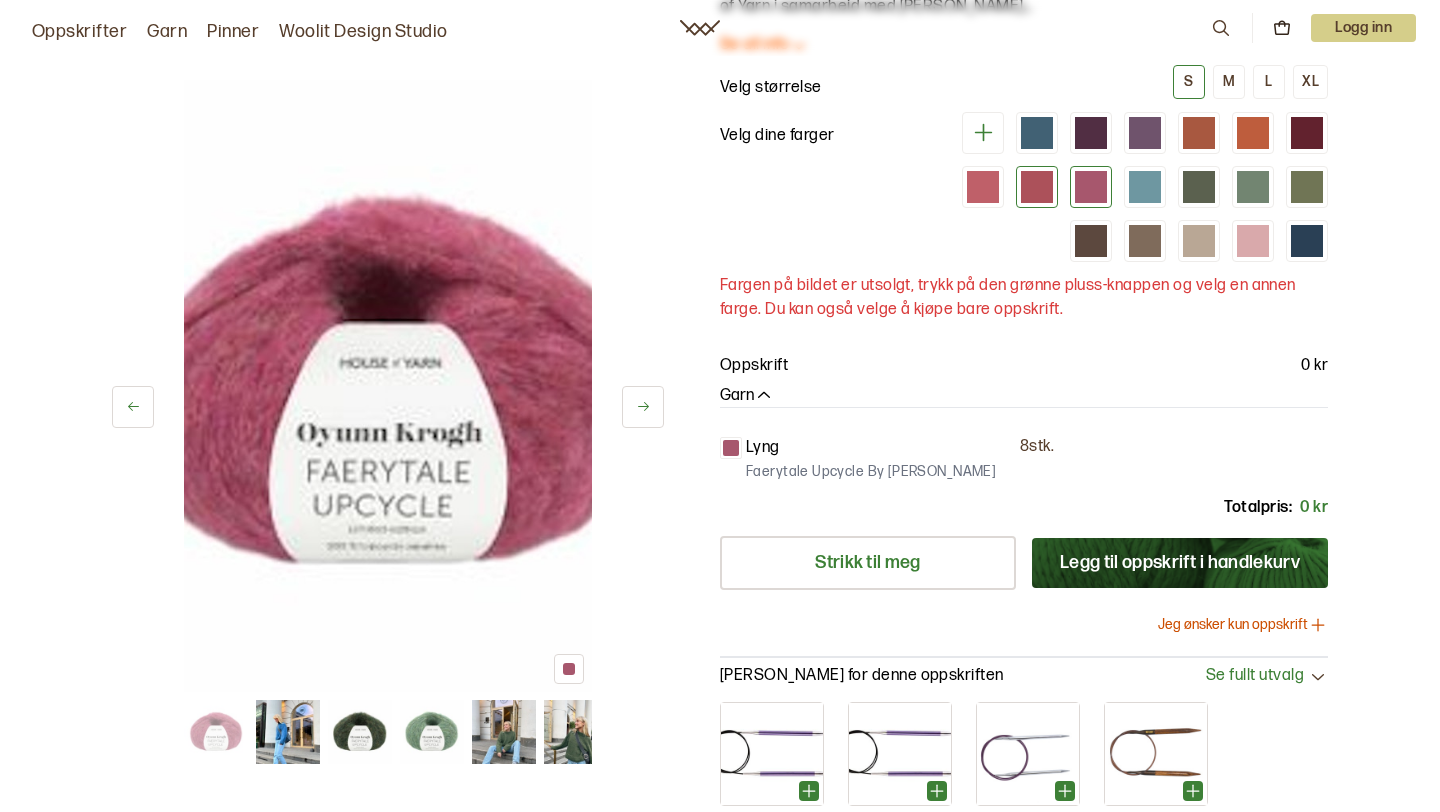 click at bounding box center [1037, 187] 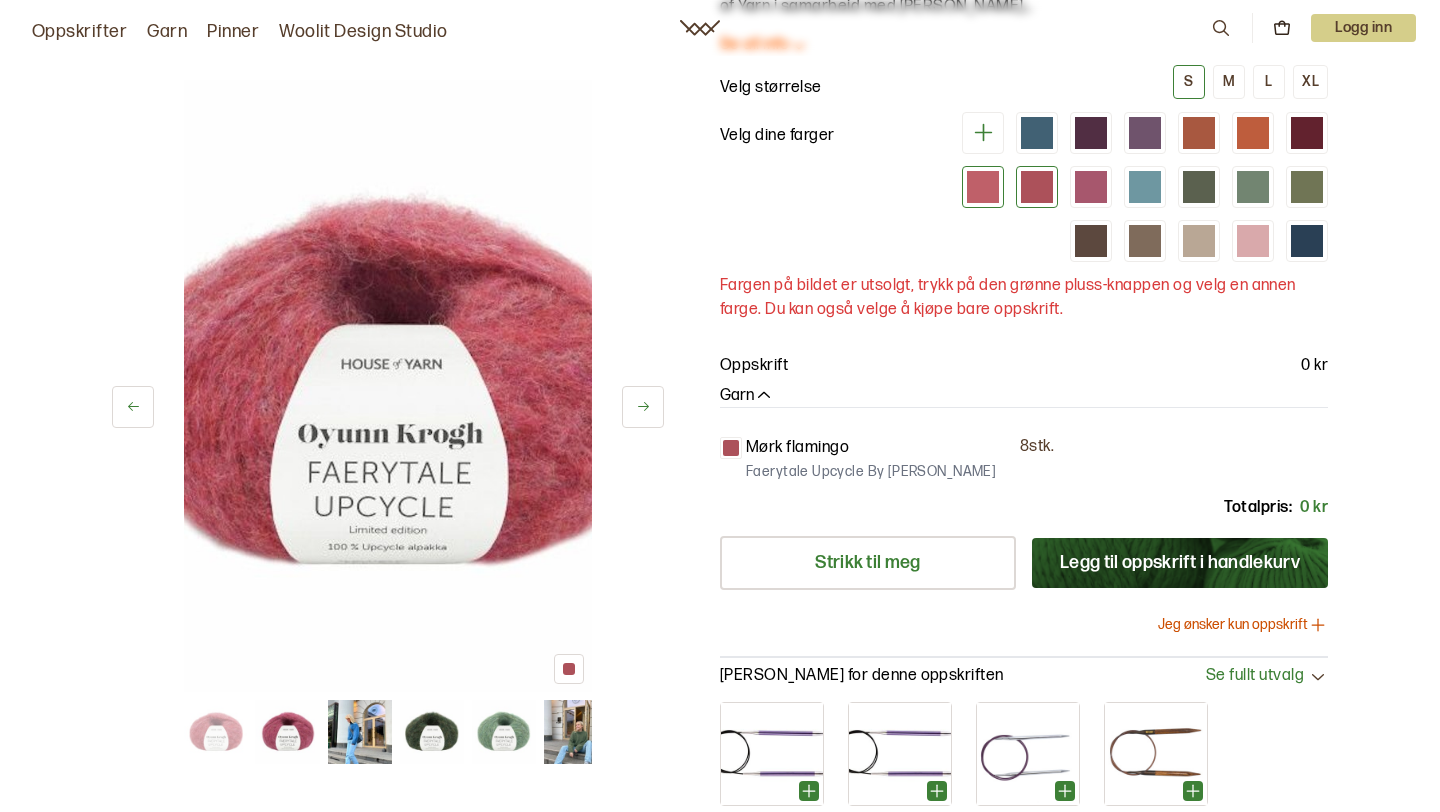 click at bounding box center [983, 187] 